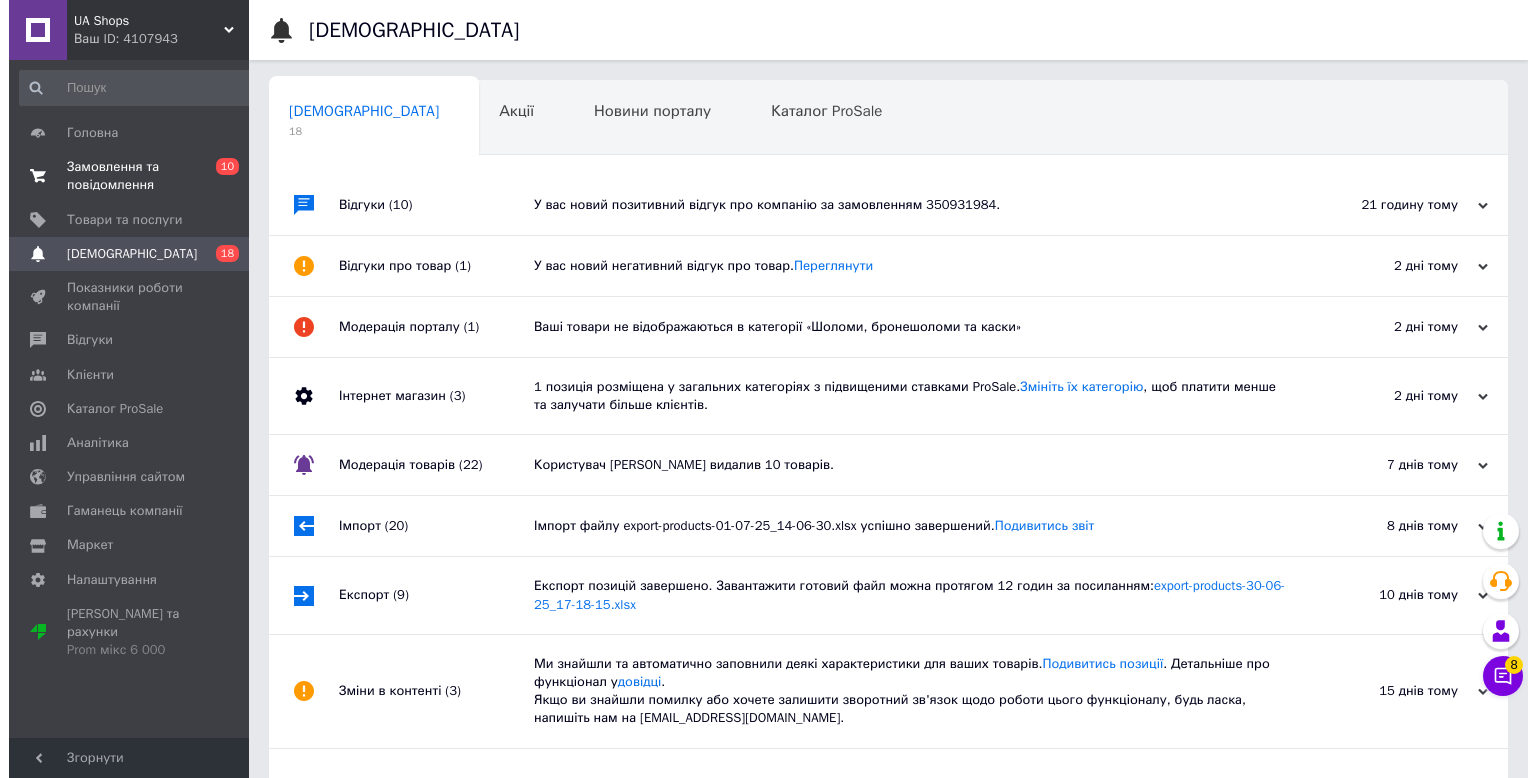 scroll, scrollTop: 0, scrollLeft: 0, axis: both 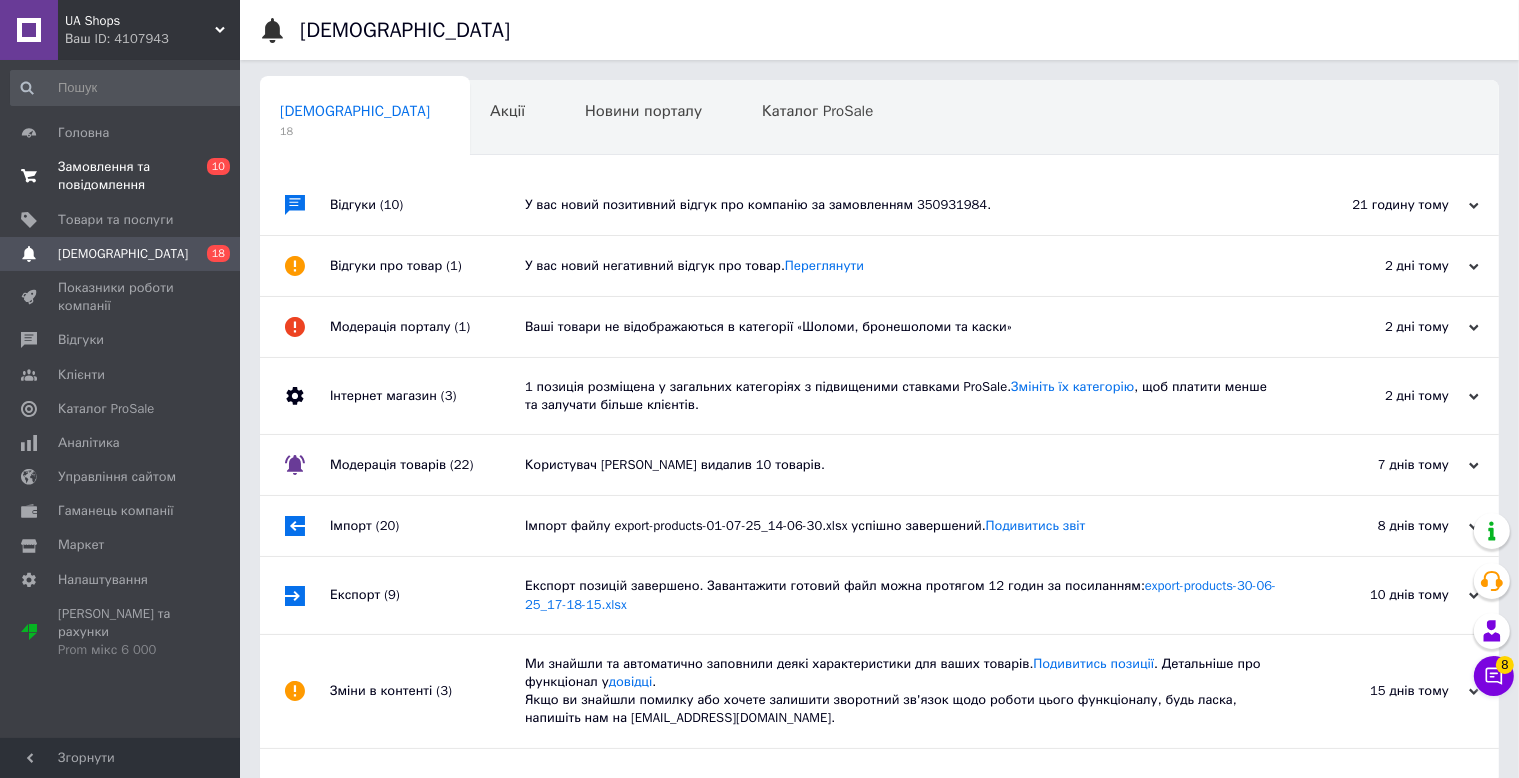 click on "Замовлення та повідомлення" at bounding box center (121, 176) 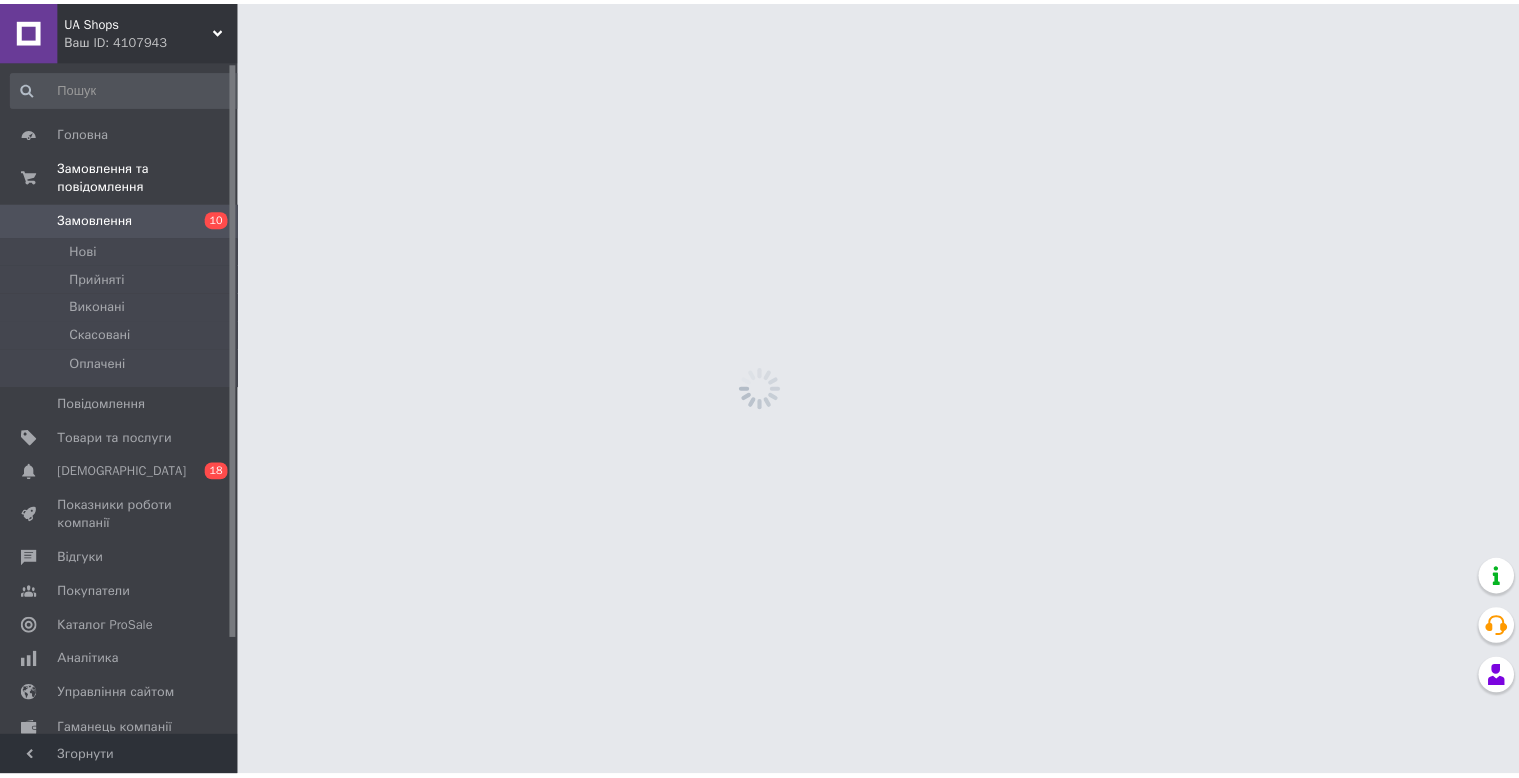scroll, scrollTop: 0, scrollLeft: 0, axis: both 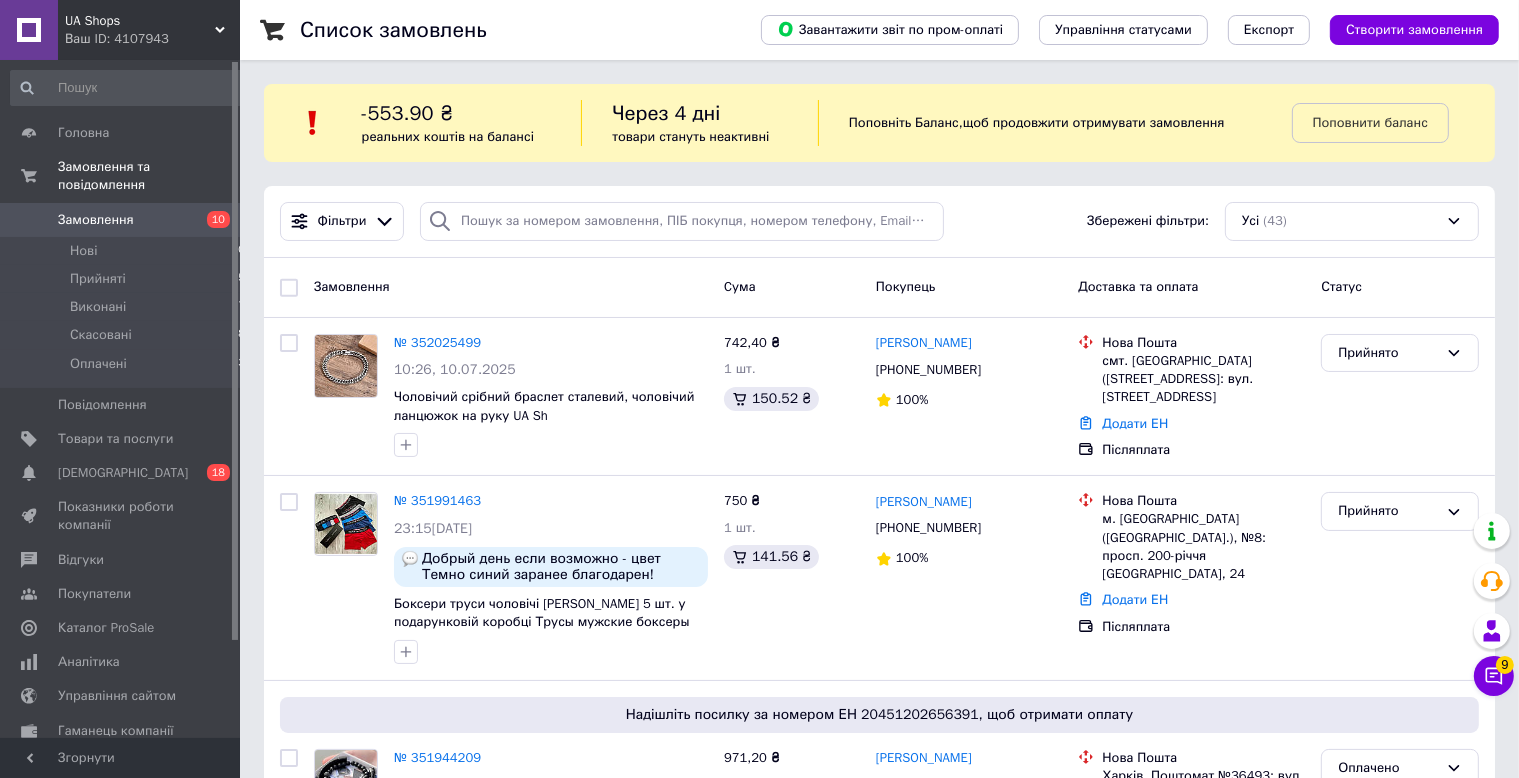 click on "UA Shops" at bounding box center (140, 21) 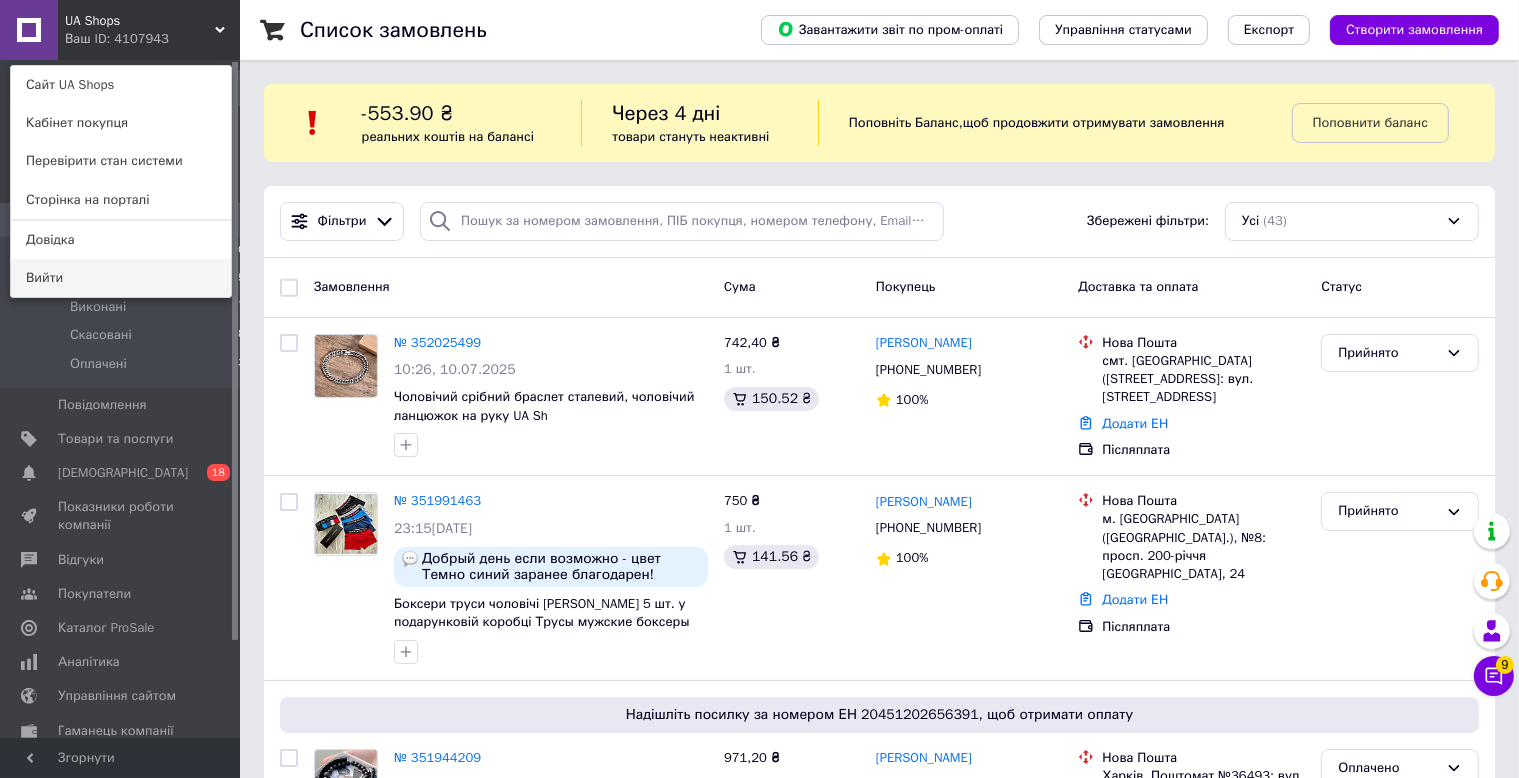 click on "Вийти" at bounding box center [121, 278] 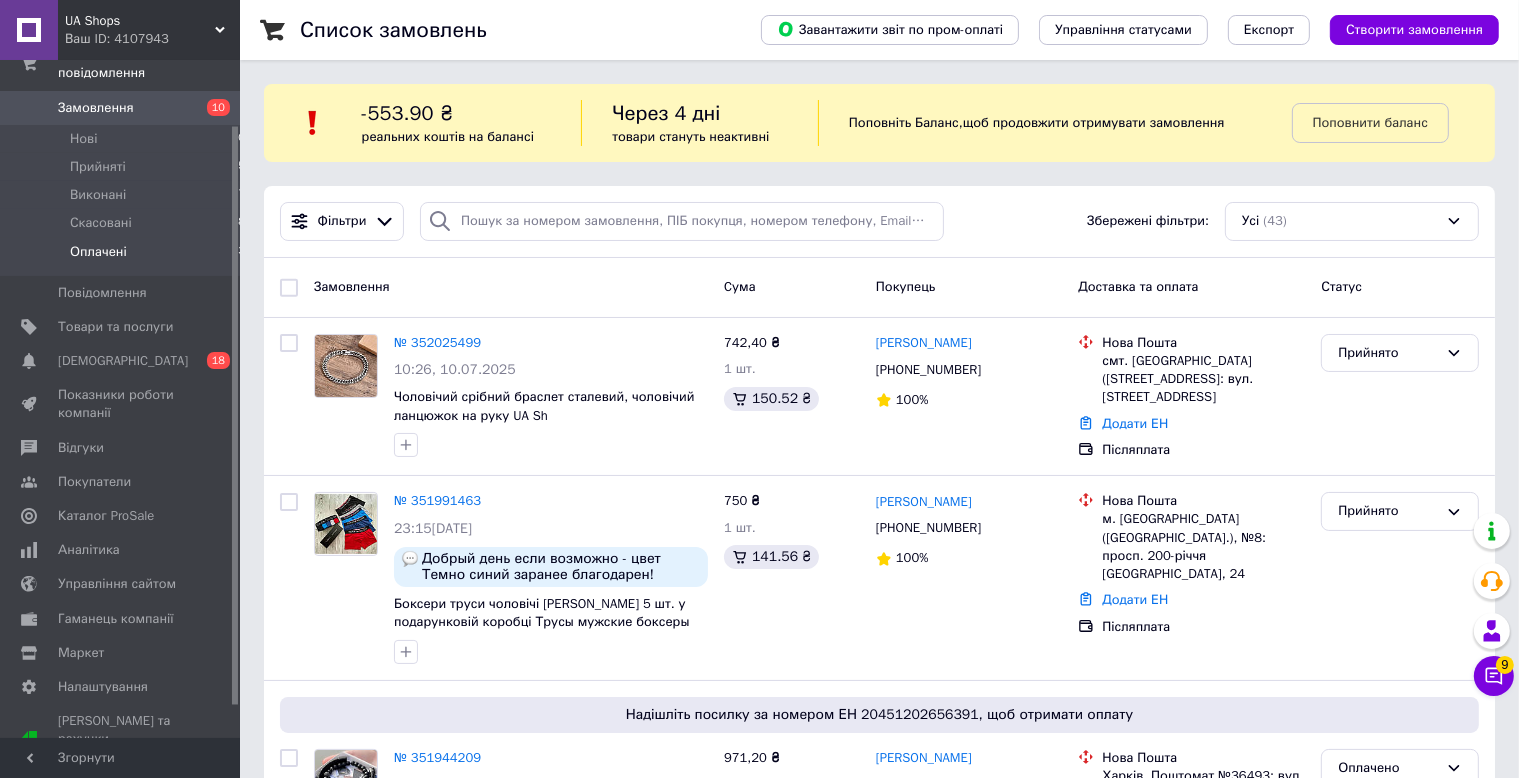scroll, scrollTop: 113, scrollLeft: 0, axis: vertical 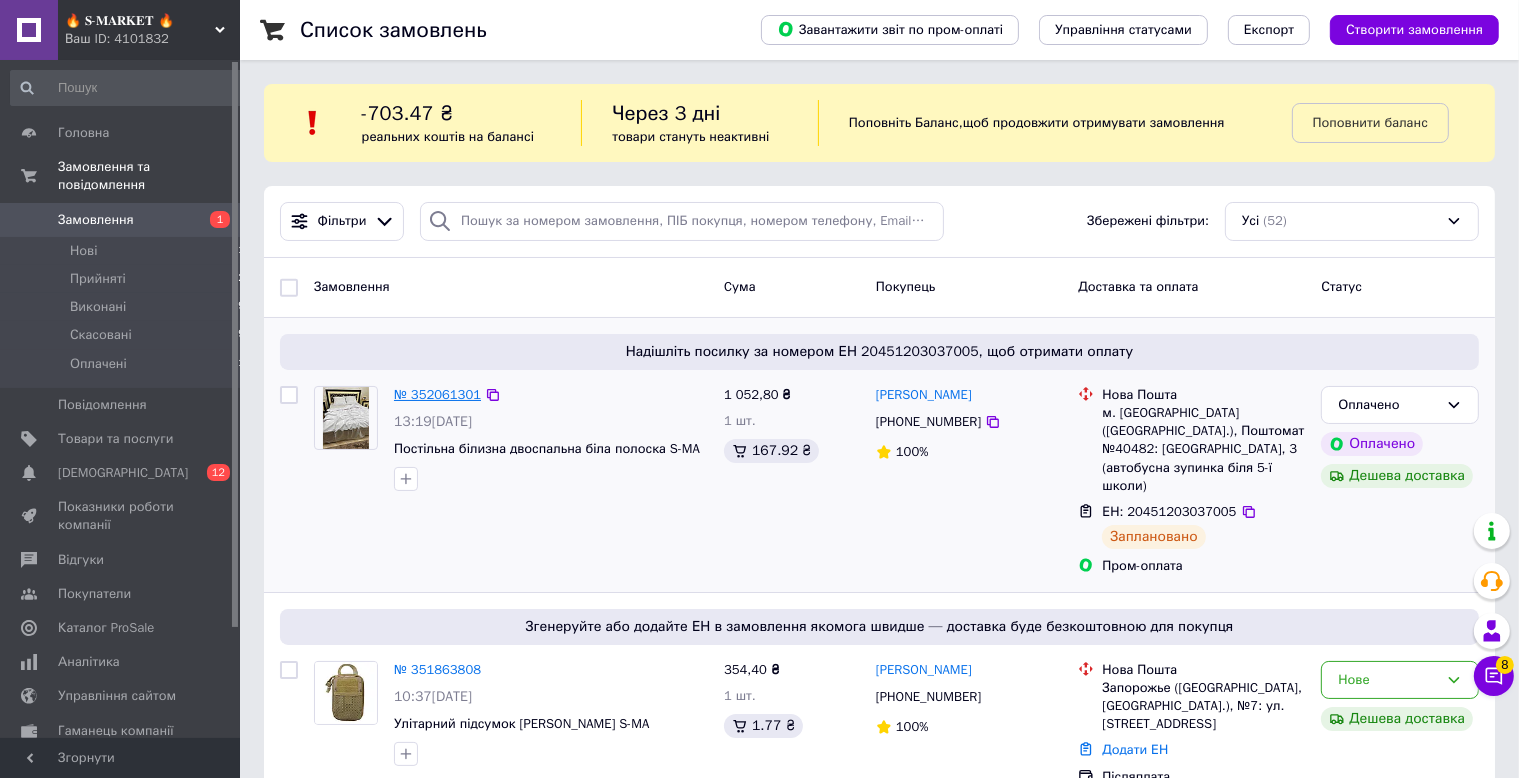 click on "№ 352061301" at bounding box center [437, 394] 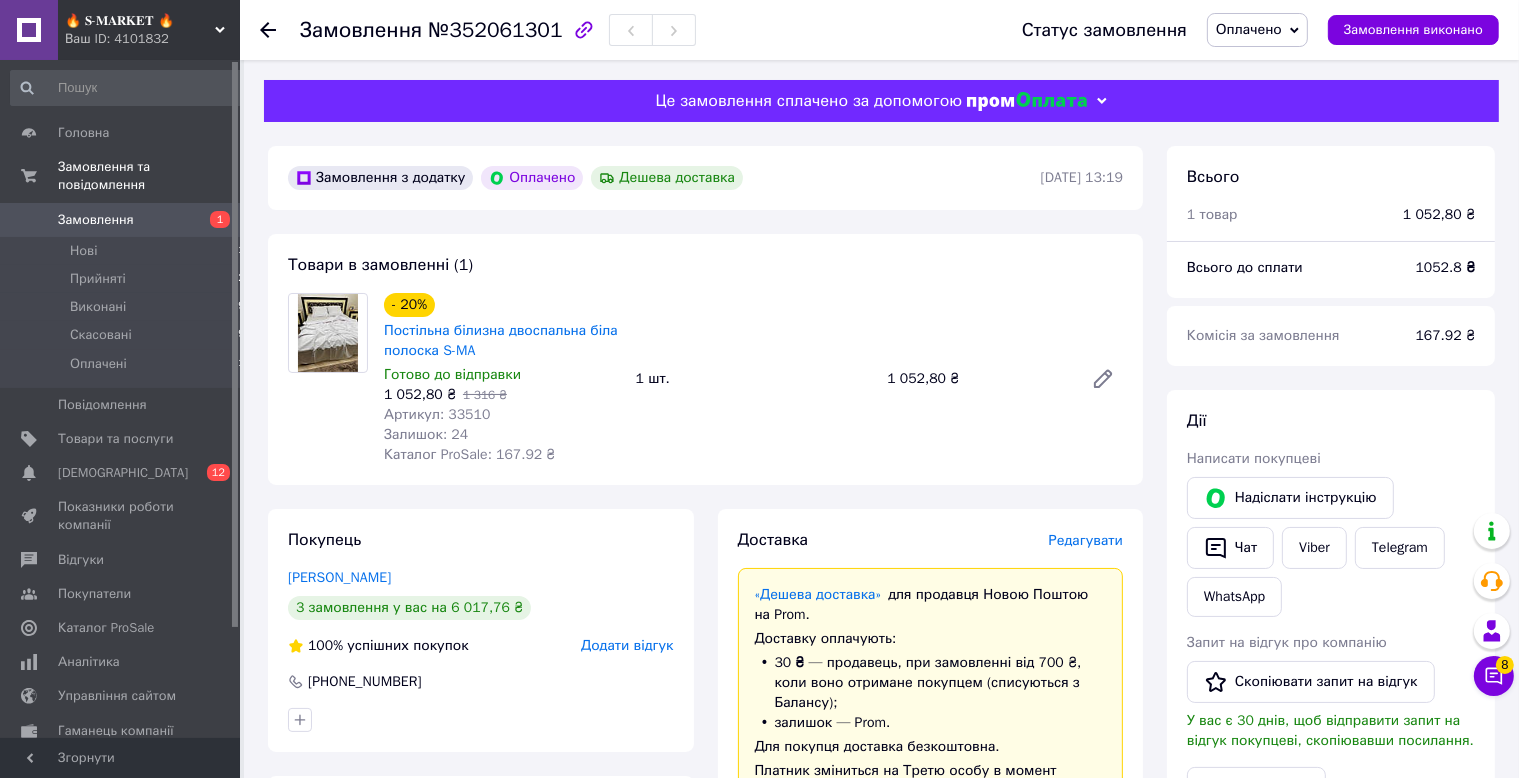 click on "Артикул: 33510" at bounding box center (502, 415) 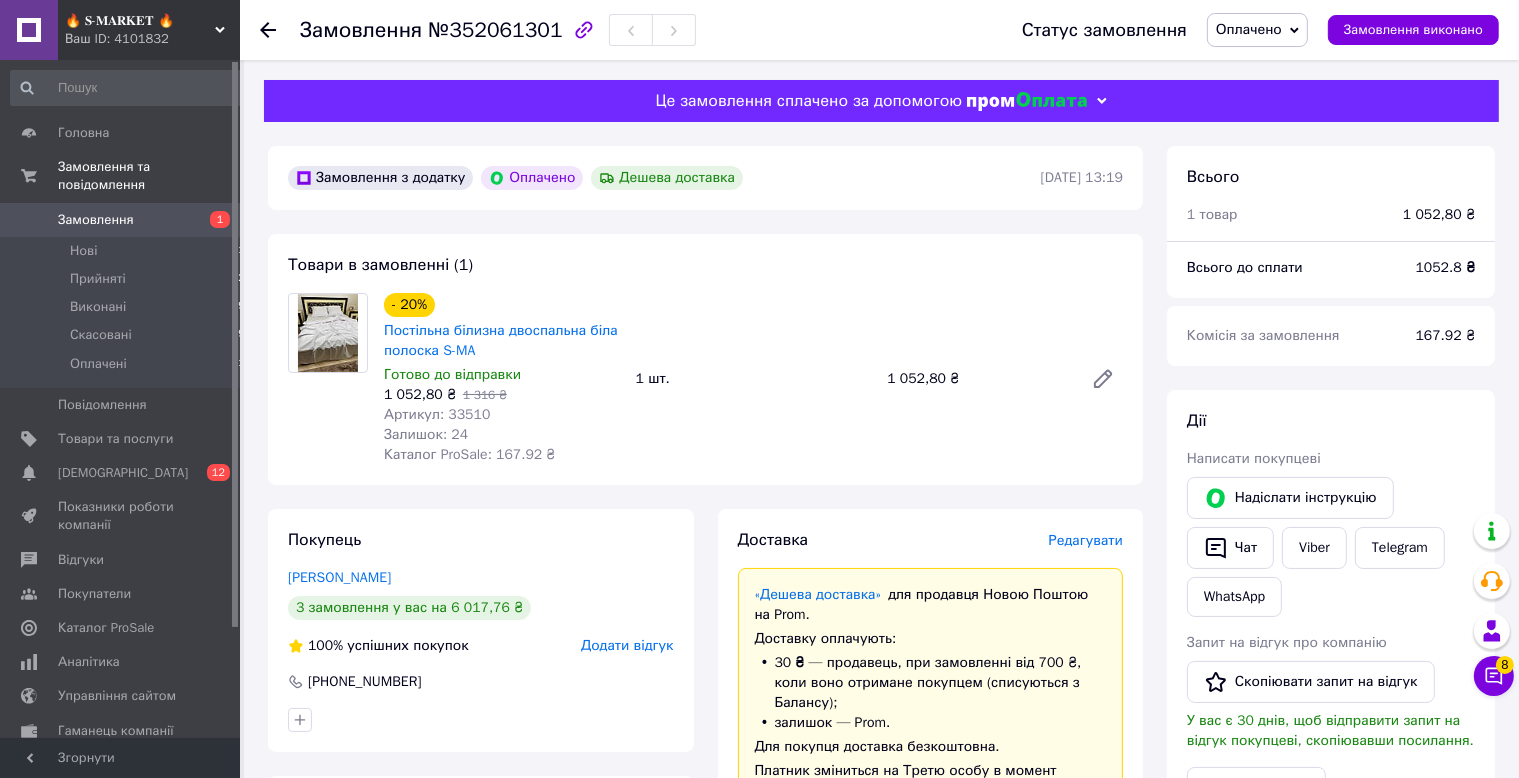 click on "Артикул: 33510" at bounding box center [437, 414] 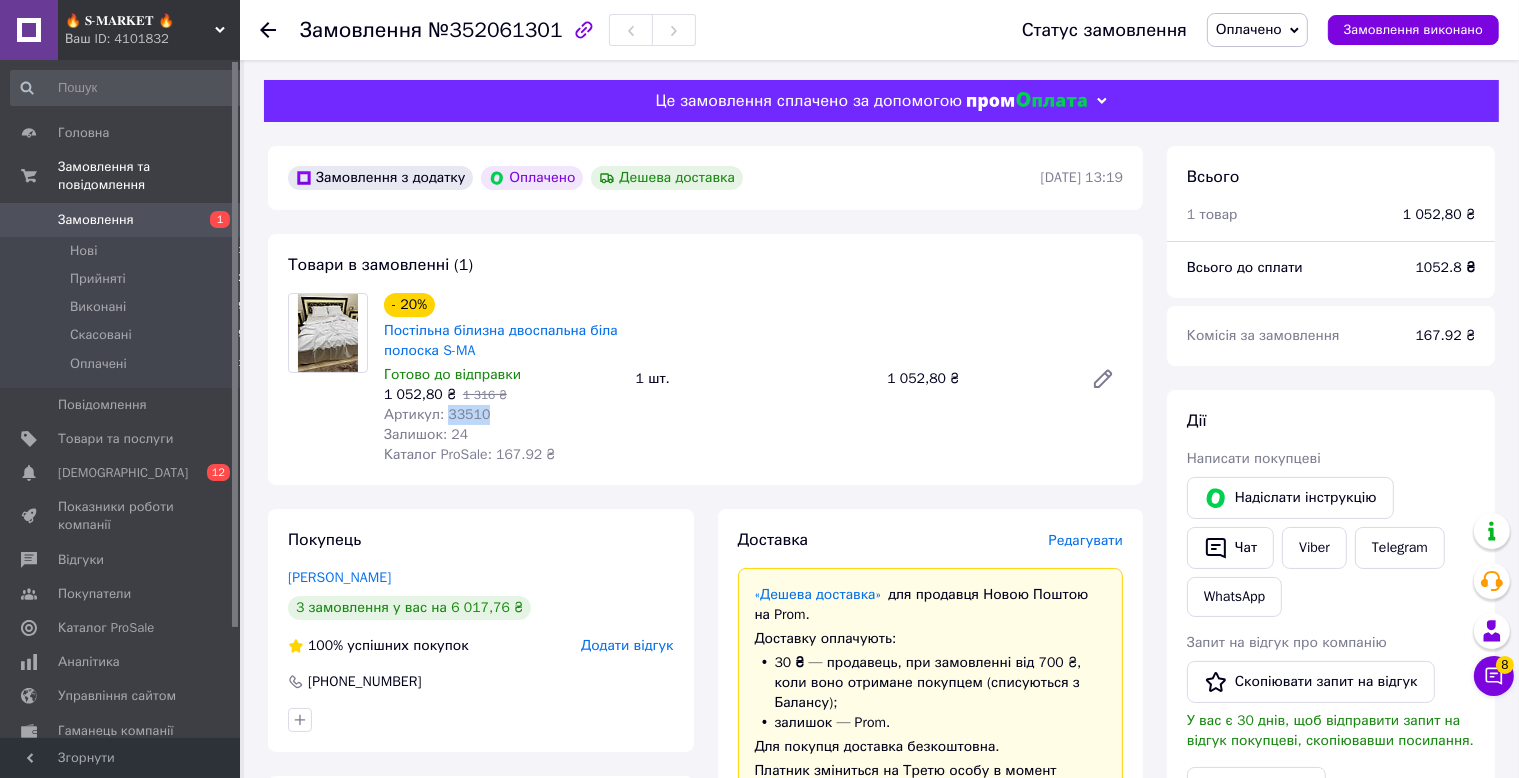 click on "Артикул: 33510" at bounding box center (437, 414) 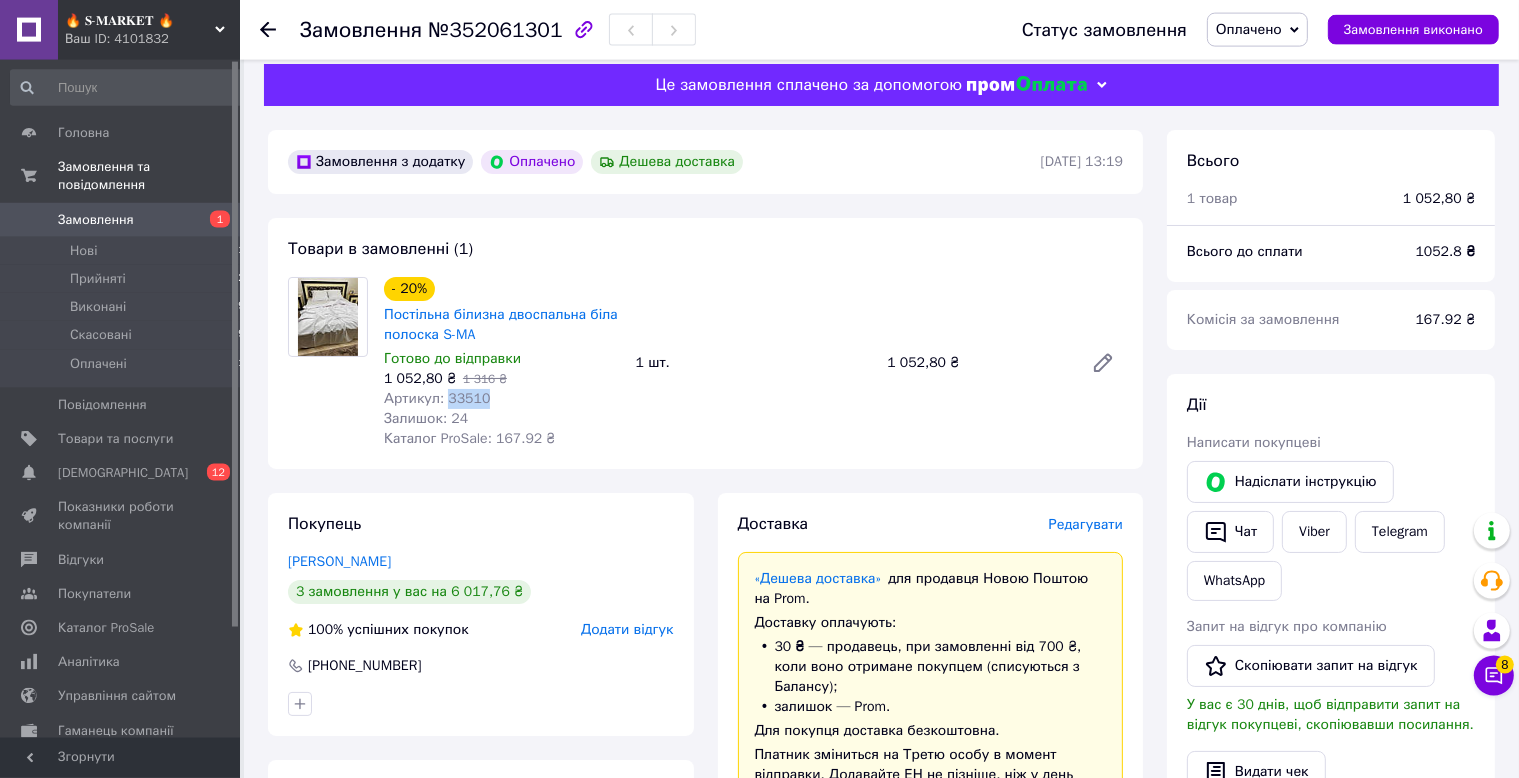 scroll, scrollTop: 0, scrollLeft: 0, axis: both 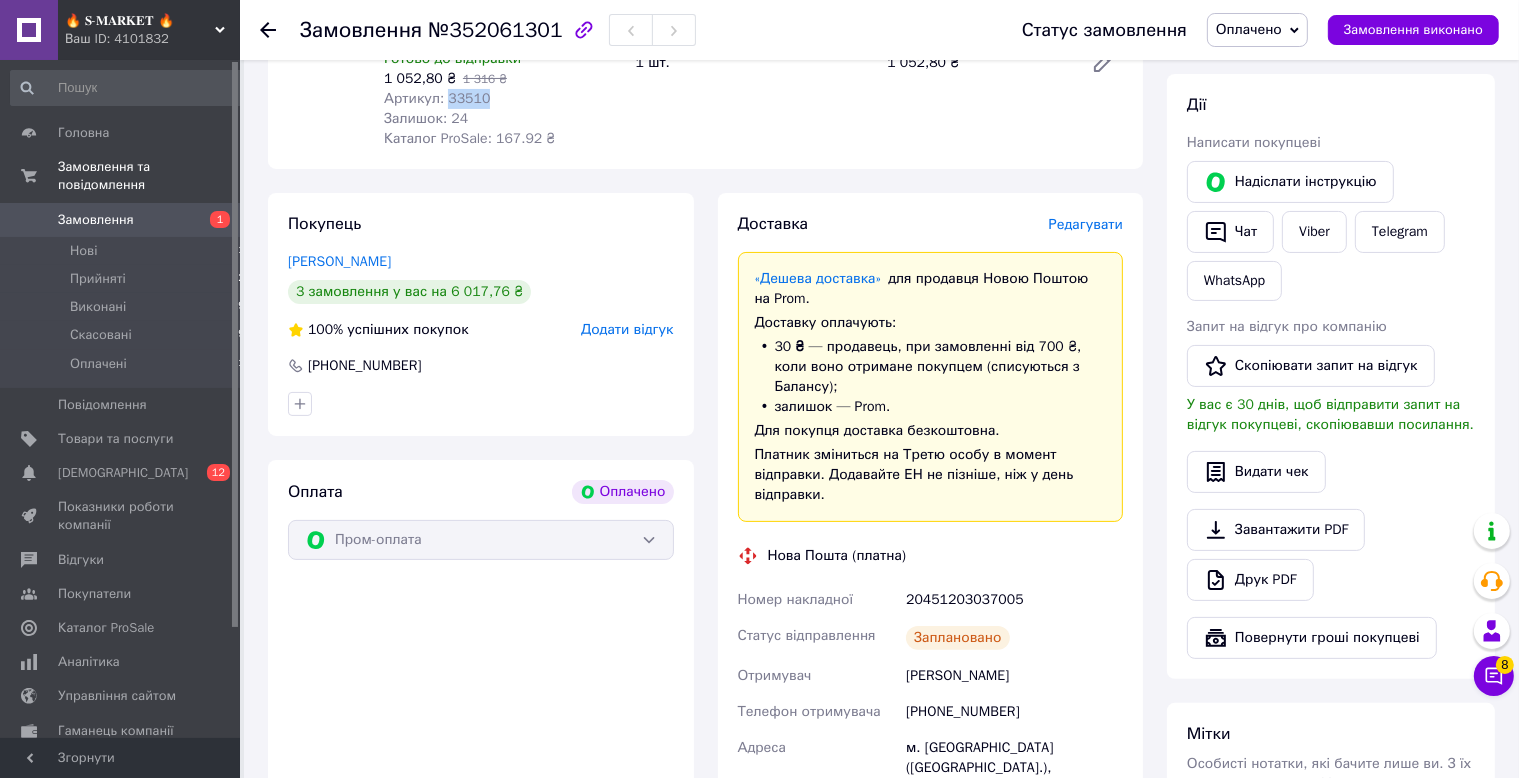 copy on "33510" 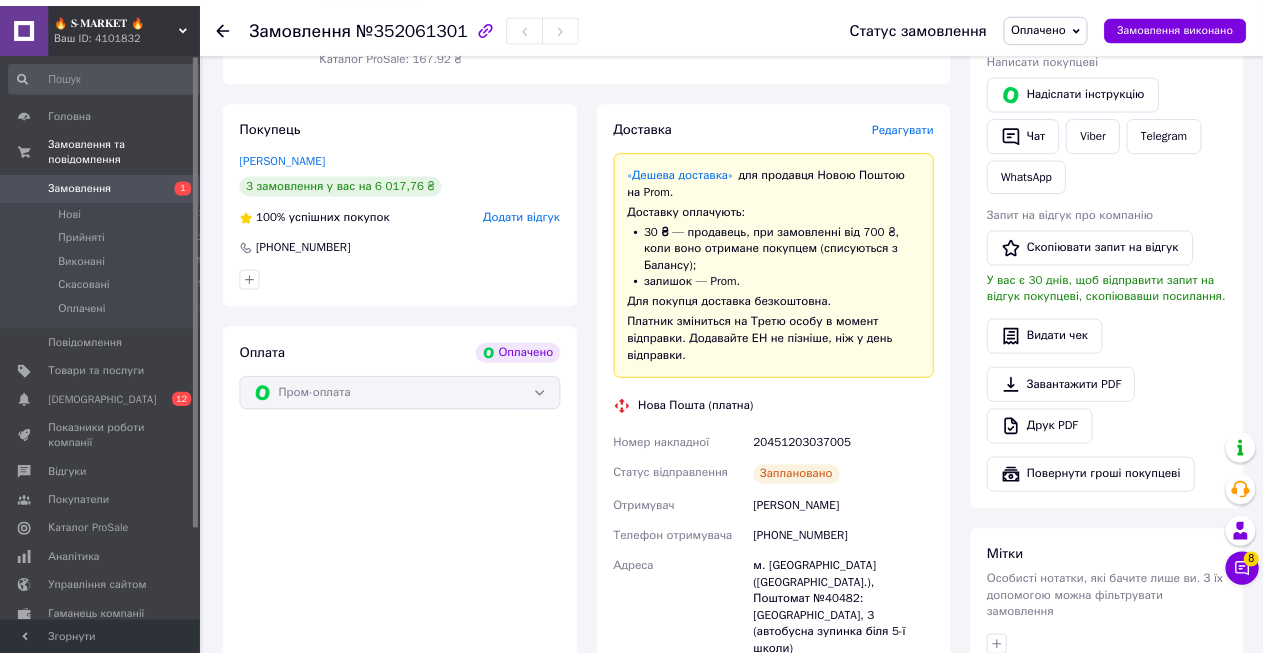 scroll, scrollTop: 422, scrollLeft: 0, axis: vertical 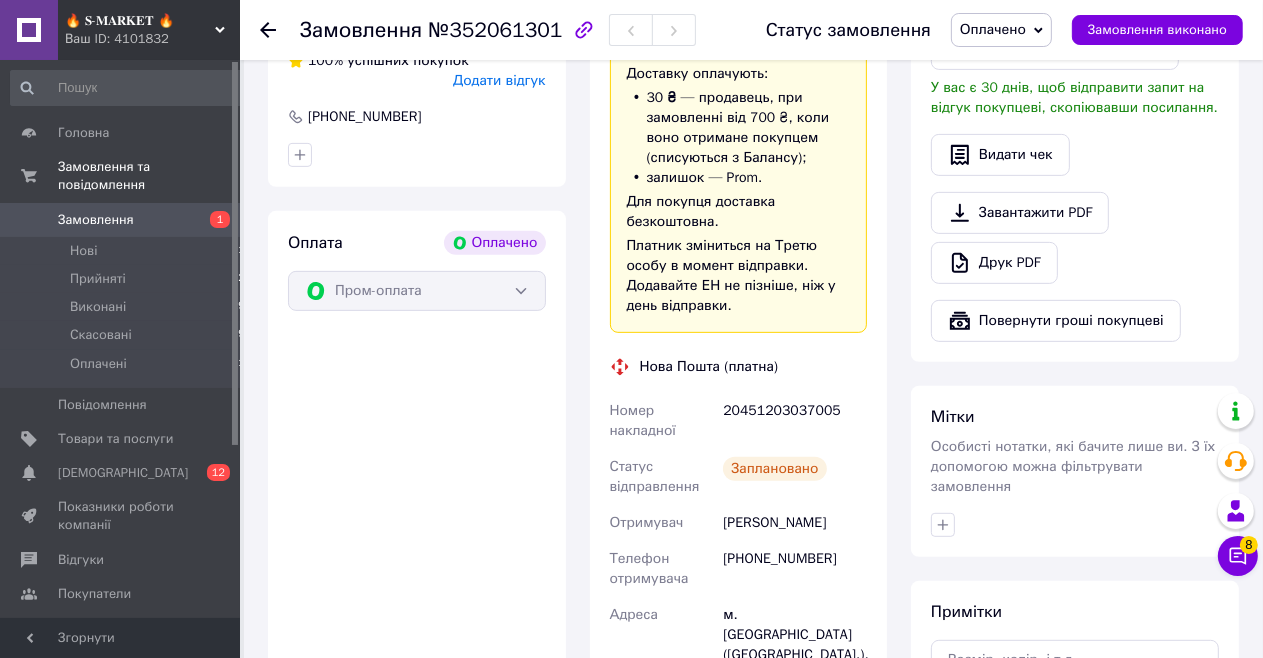 click on "Бігун Степан" at bounding box center (795, 523) 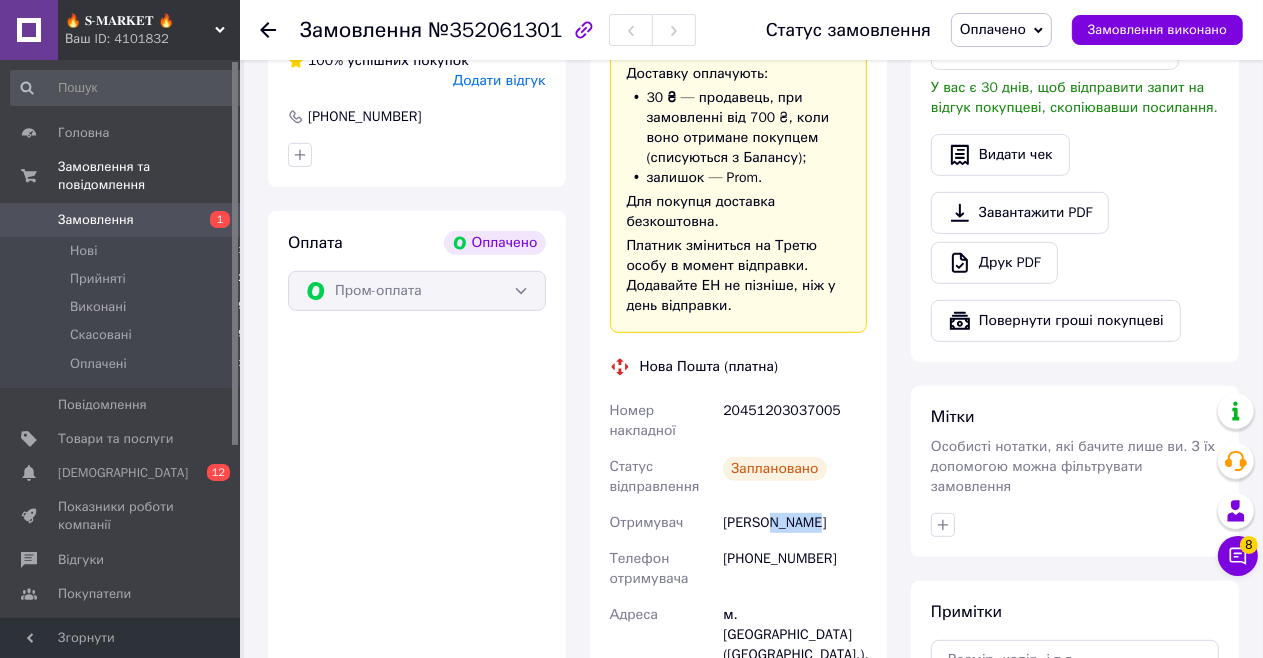 click on "Бігун Степан" at bounding box center (795, 523) 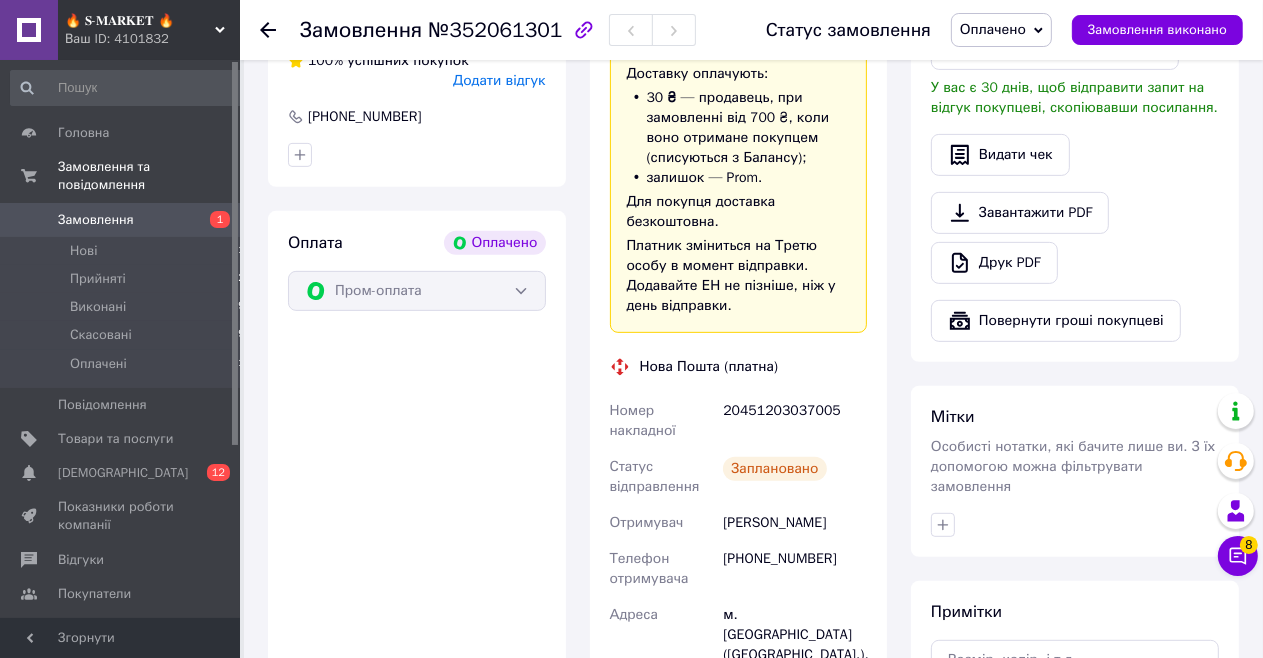 click on "Бігун Степан" at bounding box center (795, 523) 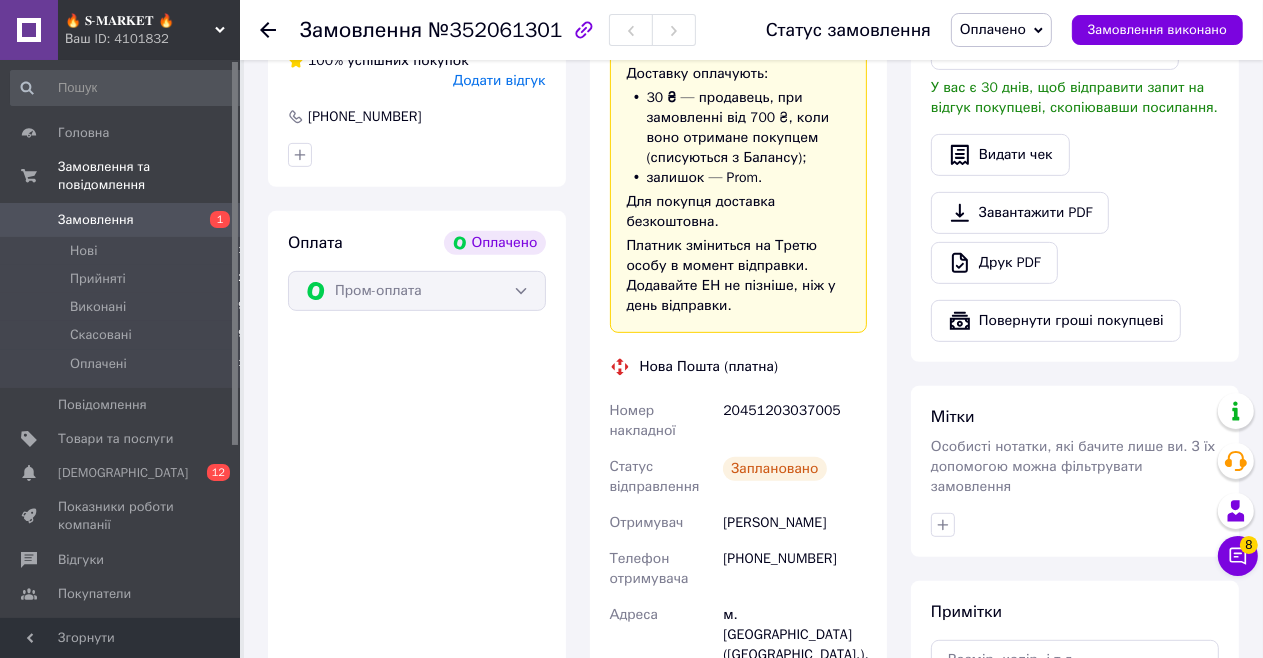 click on "+380508773072" at bounding box center (795, 569) 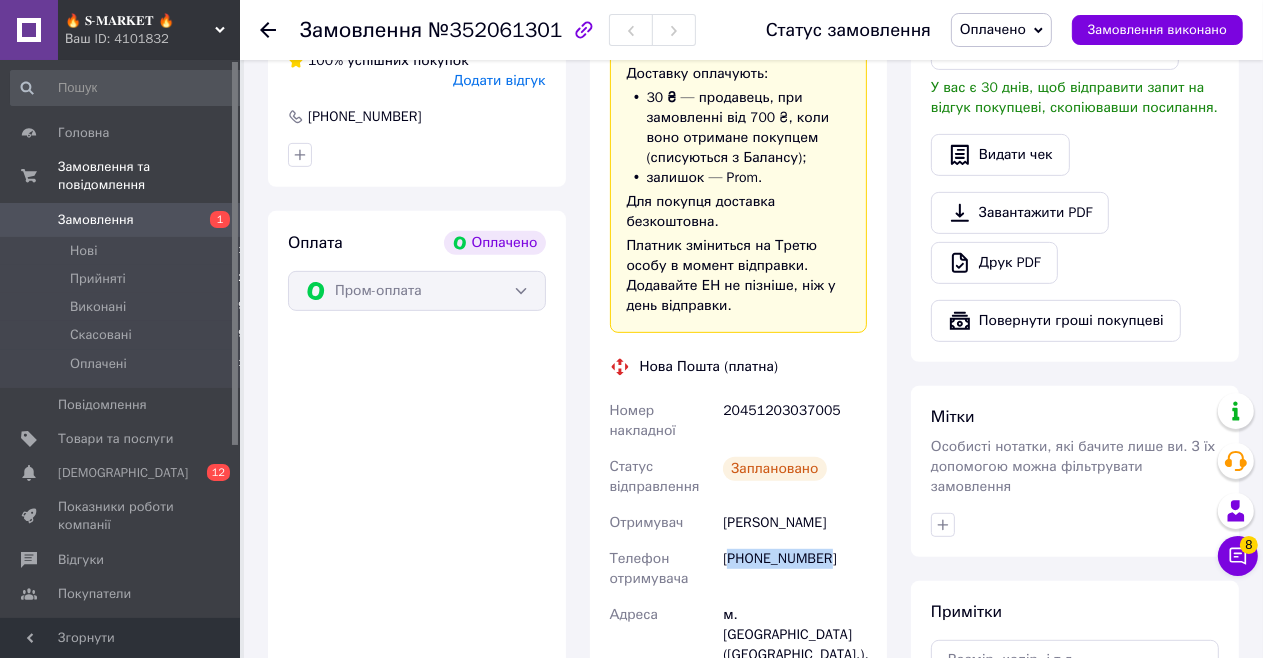 click on "+380508773072" at bounding box center [795, 569] 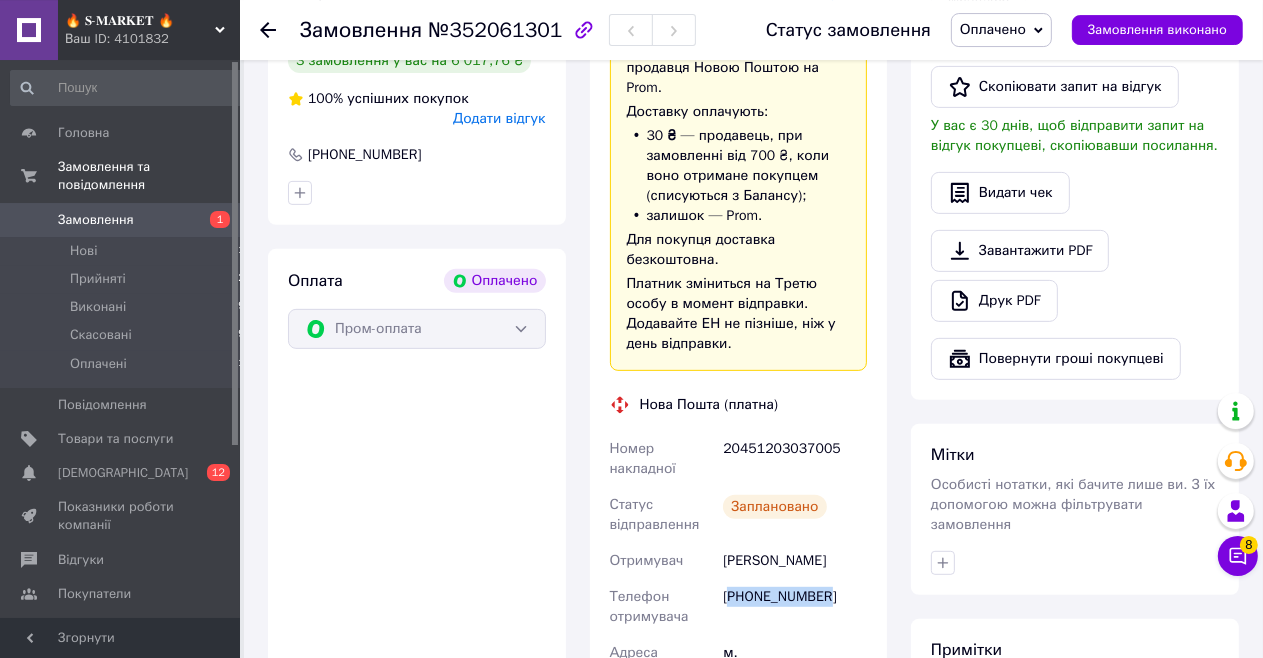 scroll, scrollTop: 633, scrollLeft: 0, axis: vertical 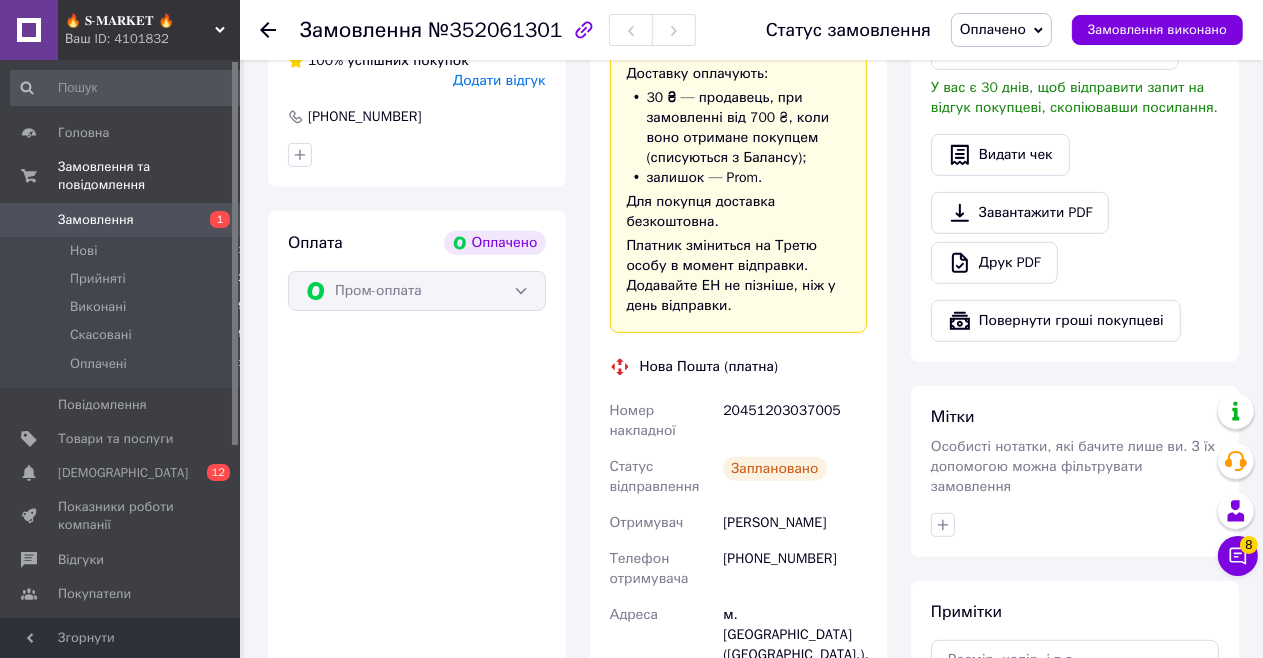 click on "20451203037005" at bounding box center [795, 421] 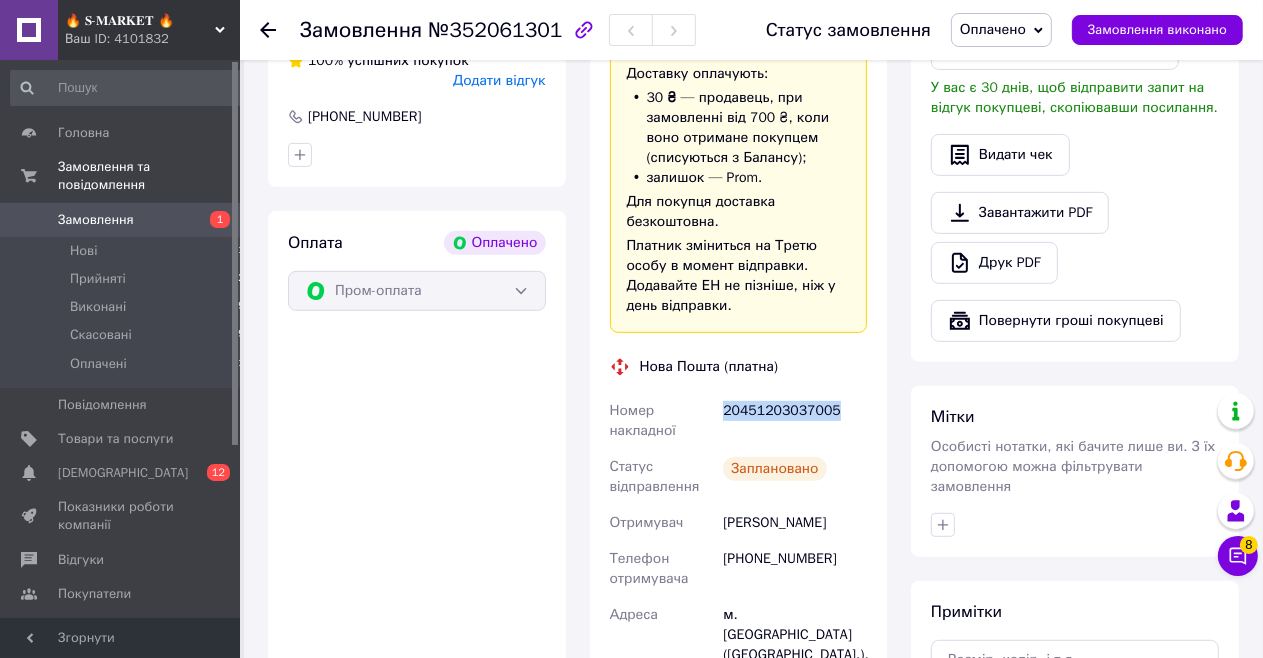 click on "20451203037005" at bounding box center [795, 421] 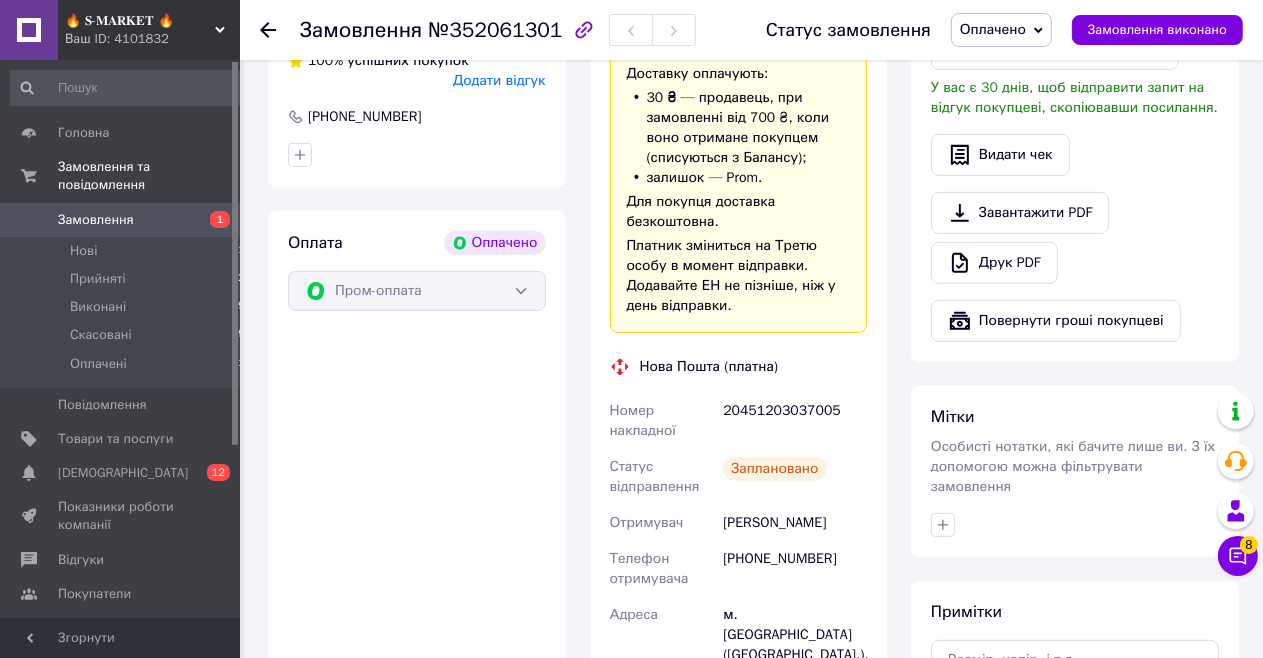 click on "20451203037005" at bounding box center [795, 421] 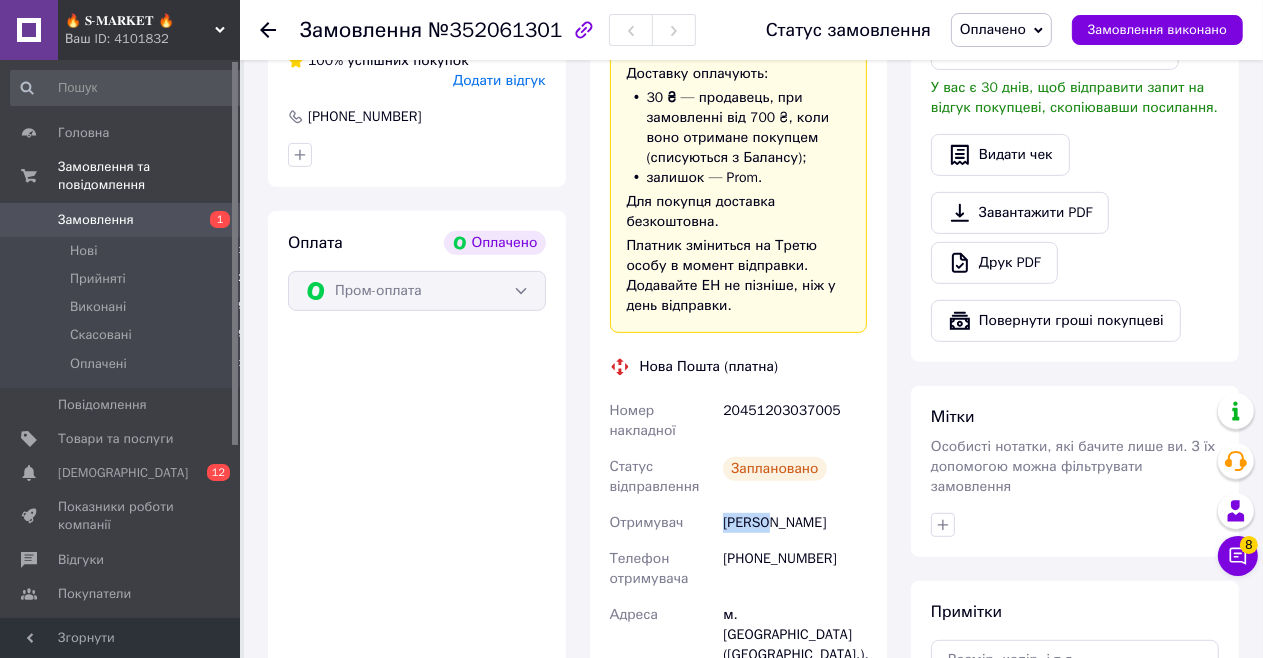 click on "Бігун Степан" at bounding box center (795, 523) 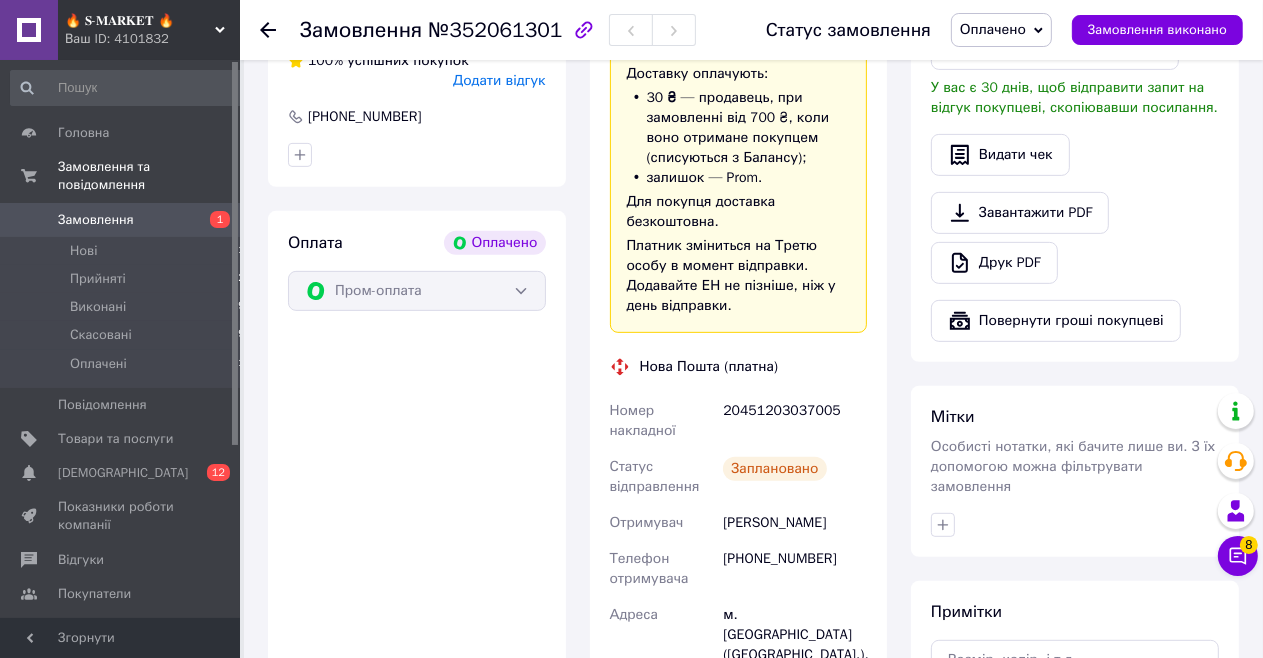 click on "м. Берегове (Закарпатська обл.), Поштомат №40482: площа Ференца Ракоці, 3 (автобусна зупинка біля 5-ї школи)" at bounding box center (795, 675) 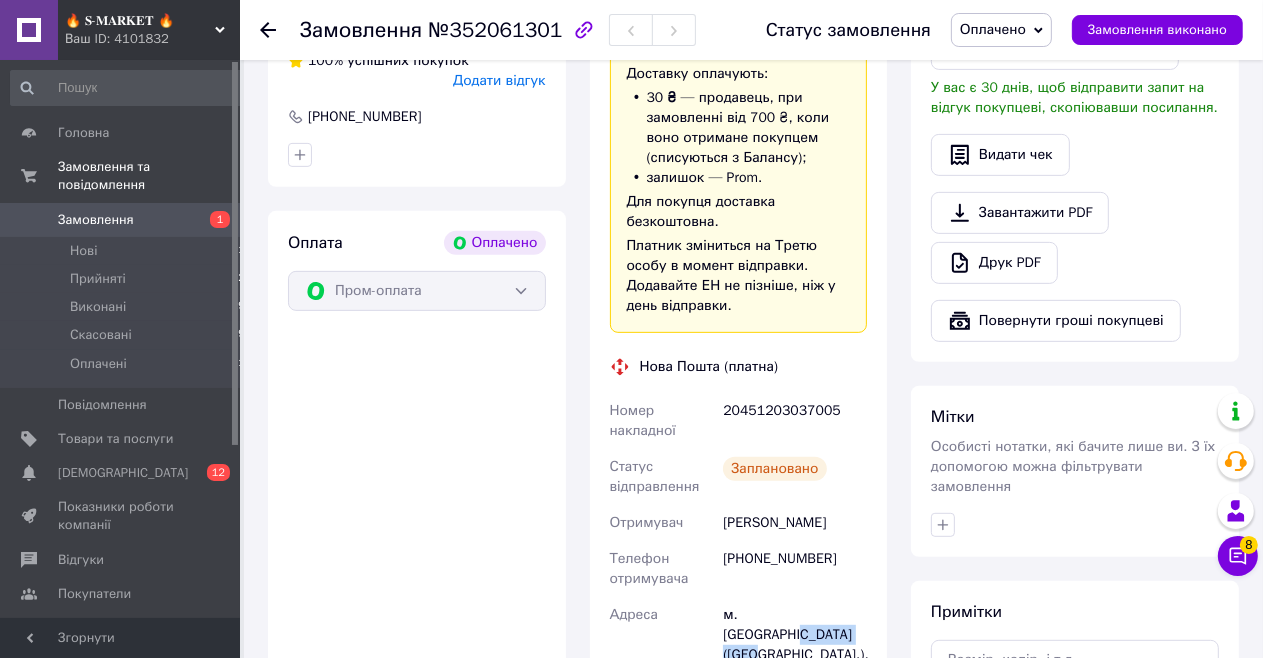 click on "м. Берегове (Закарпатська обл.), Поштомат №40482: площа Ференца Ракоці, 3 (автобусна зупинка біля 5-ї школи)" at bounding box center [795, 675] 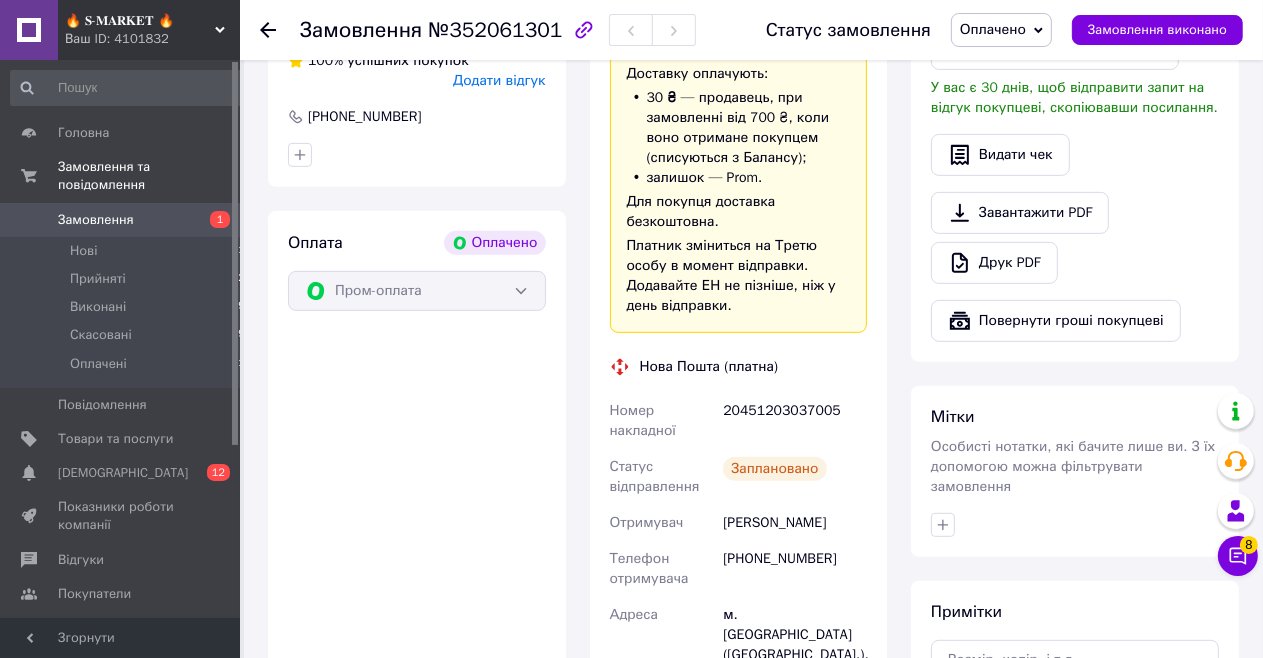 click on "м. Берегове (Закарпатська обл.), Поштомат №40482: площа Ференца Ракоці, 3 (автобусна зупинка біля 5-ї школи)" at bounding box center [795, 675] 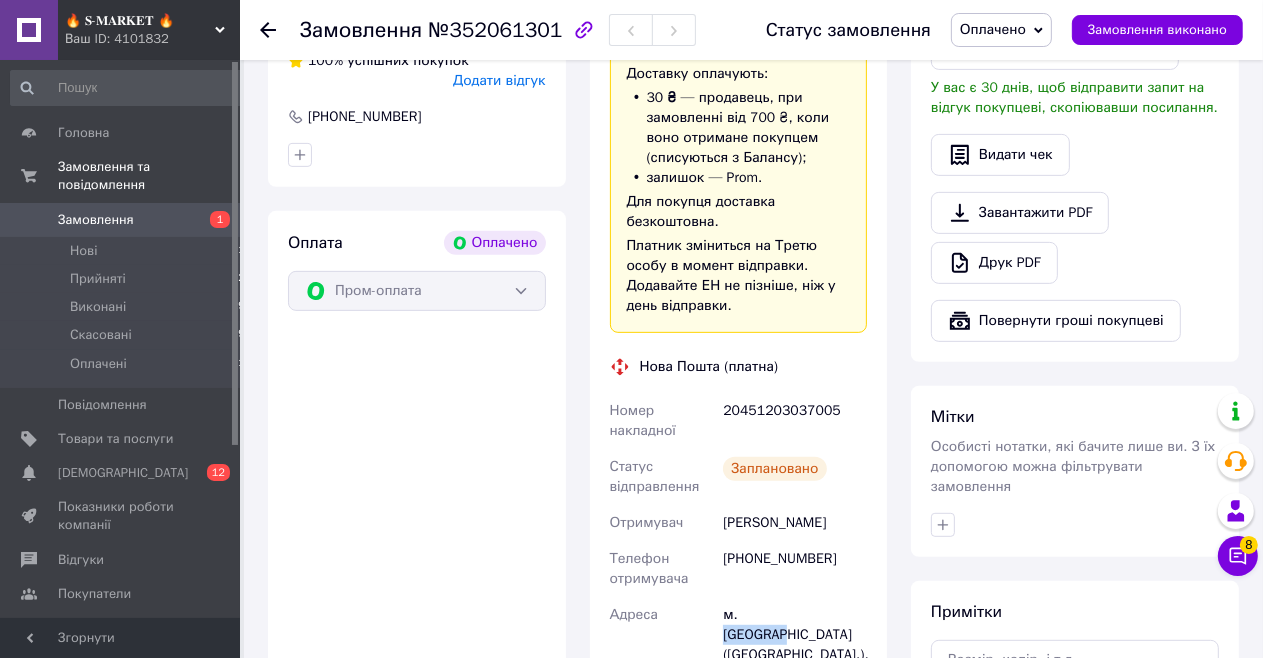 click on "м. Берегове (Закарпатська обл.), Поштомат №40482: площа Ференца Ракоці, 3 (автобусна зупинка біля 5-ї школи)" at bounding box center (795, 675) 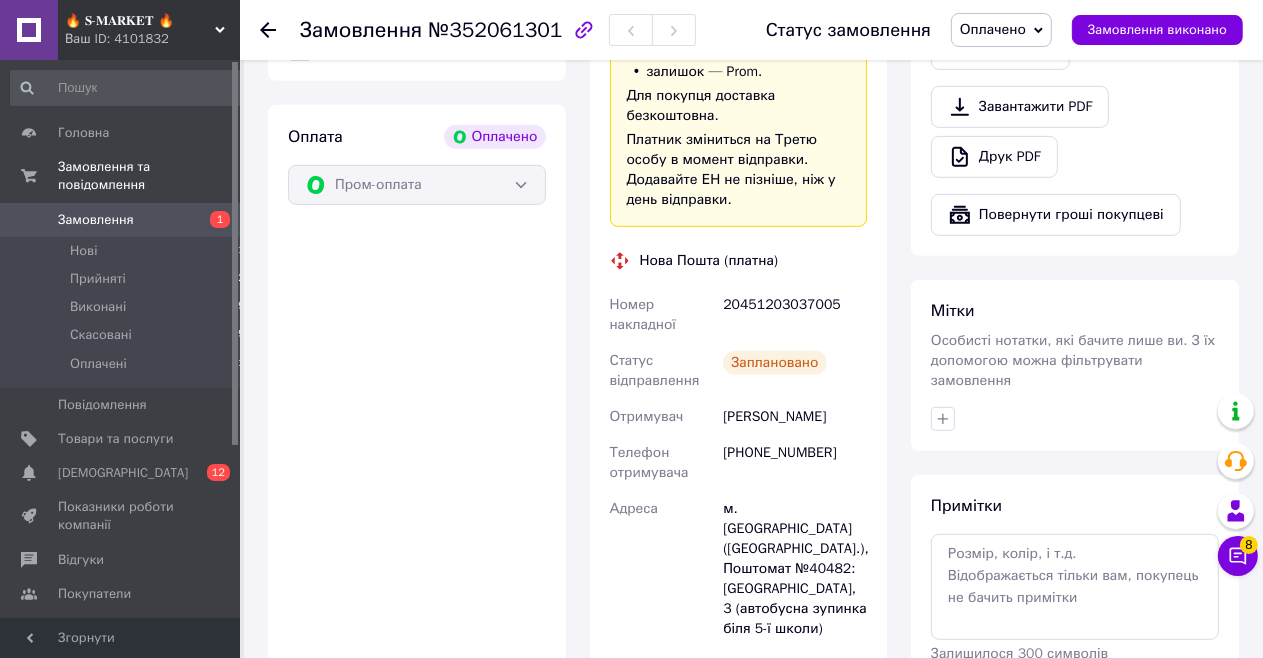 click on "м. Берегове (Закарпатська обл.), Поштомат №40482: площа Ференца Ракоці, 3 (автобусна зупинка біля 5-ї школи)" at bounding box center (795, 569) 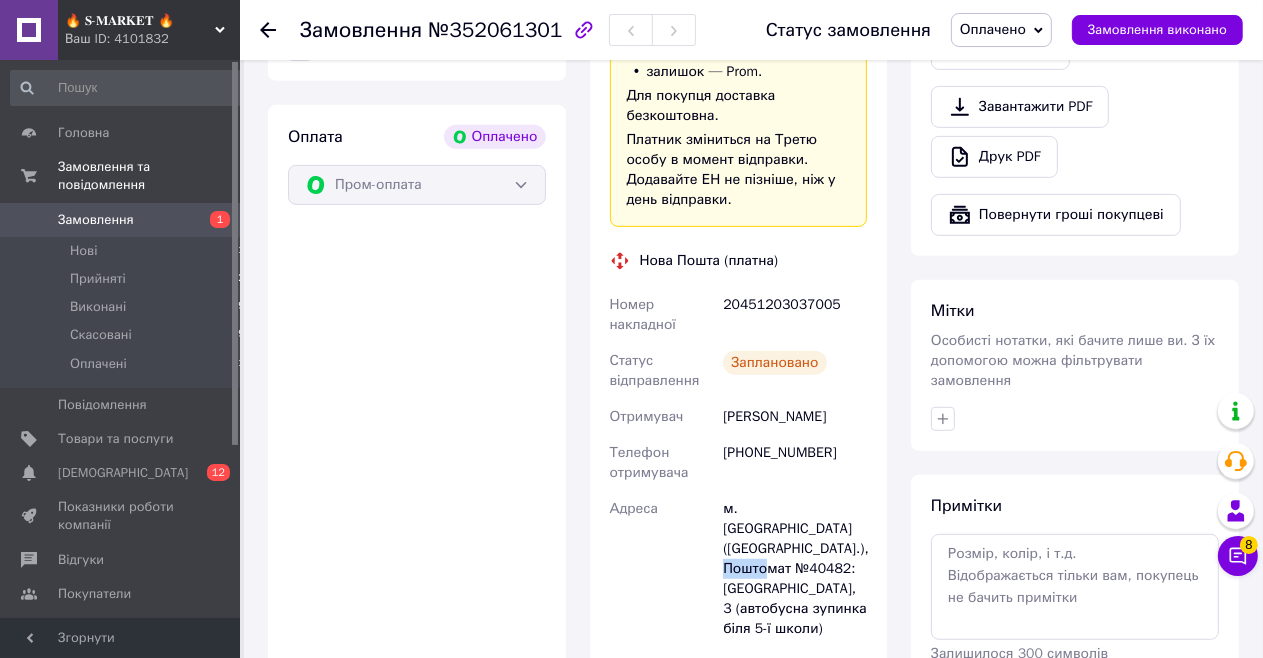 click on "м. Берегове (Закарпатська обл.), Поштомат №40482: площа Ференца Ракоці, 3 (автобусна зупинка біля 5-ї школи)" at bounding box center [795, 569] 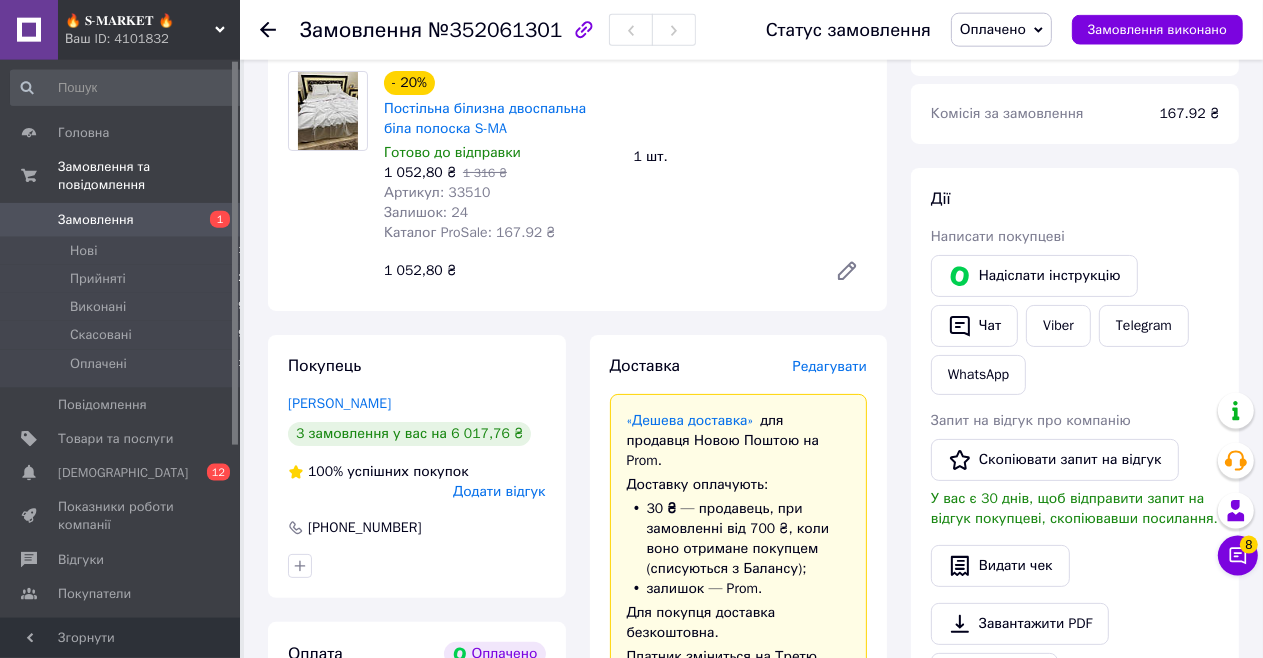 scroll, scrollTop: 211, scrollLeft: 0, axis: vertical 